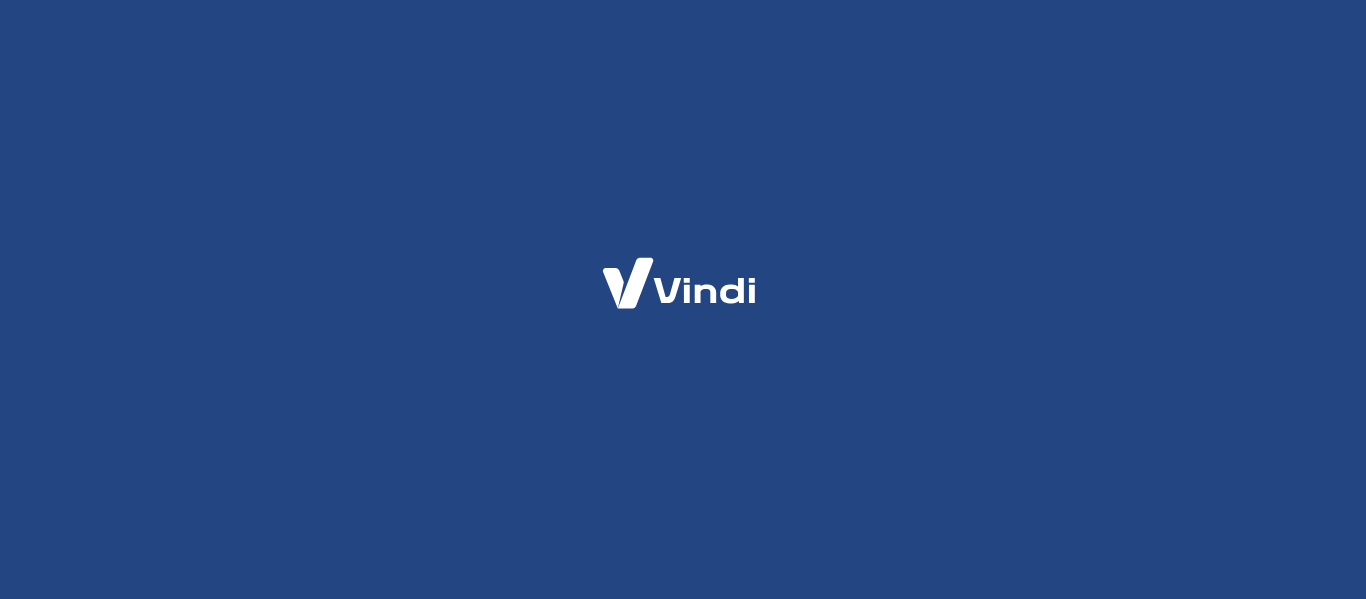 scroll, scrollTop: 0, scrollLeft: 0, axis: both 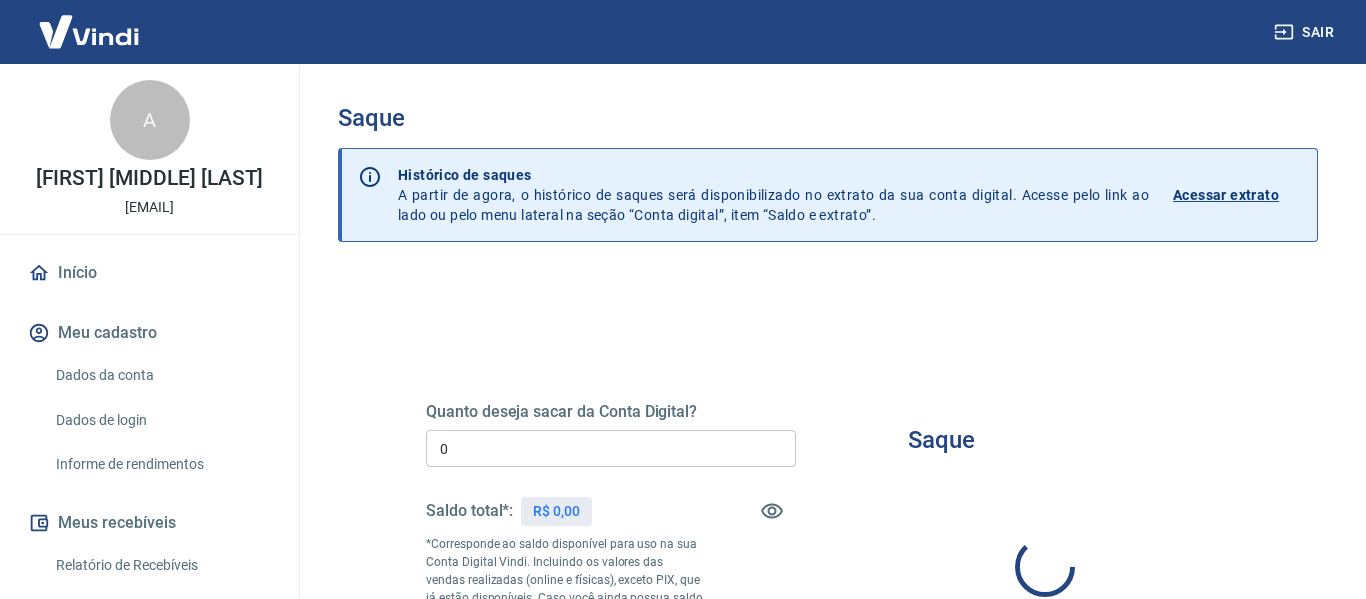 type on "R$ 0,00" 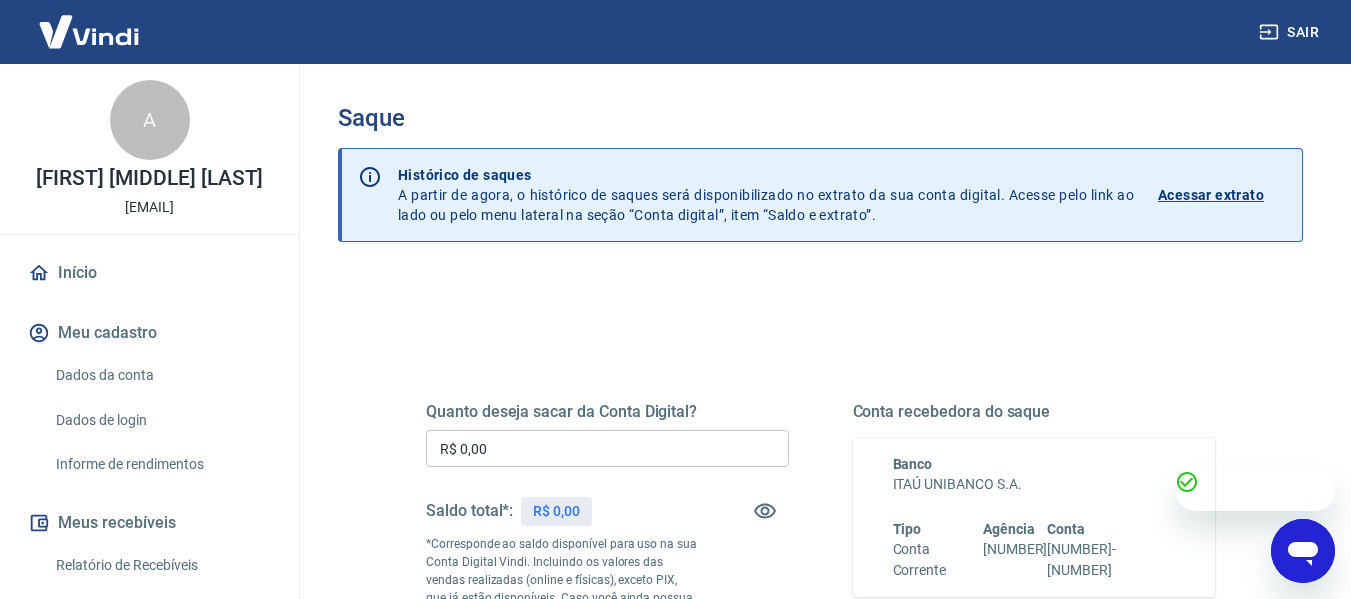 scroll, scrollTop: 0, scrollLeft: 0, axis: both 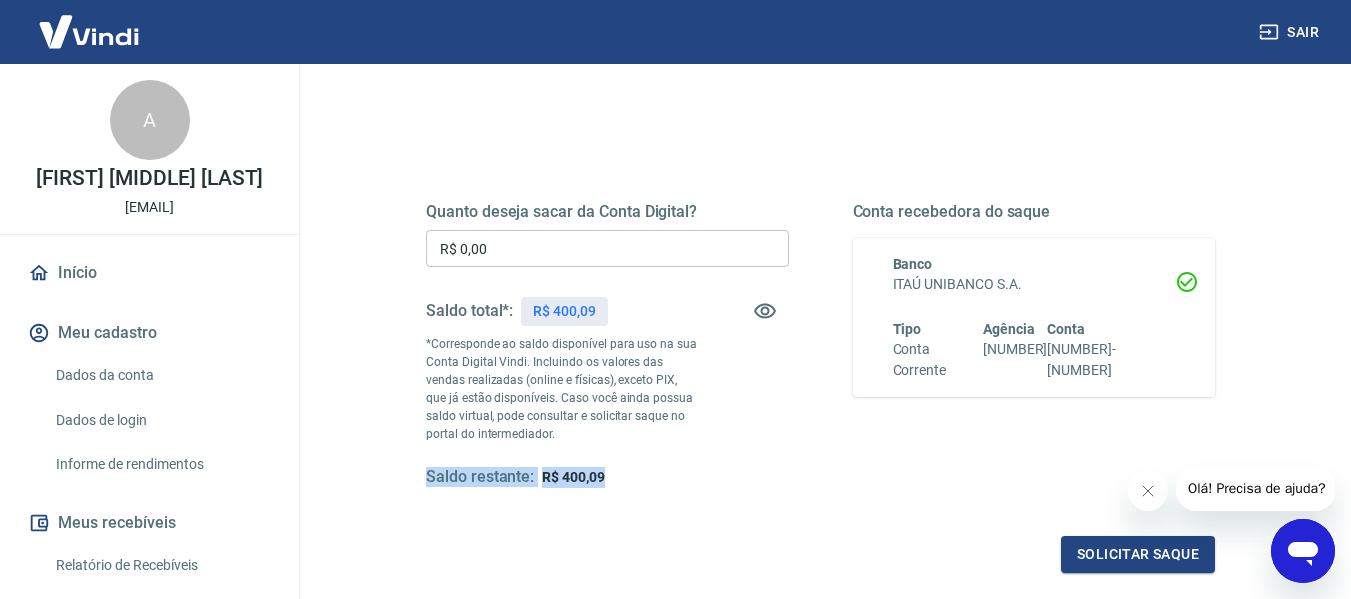 drag, startPoint x: 635, startPoint y: 473, endPoint x: 407, endPoint y: 474, distance: 228.0022 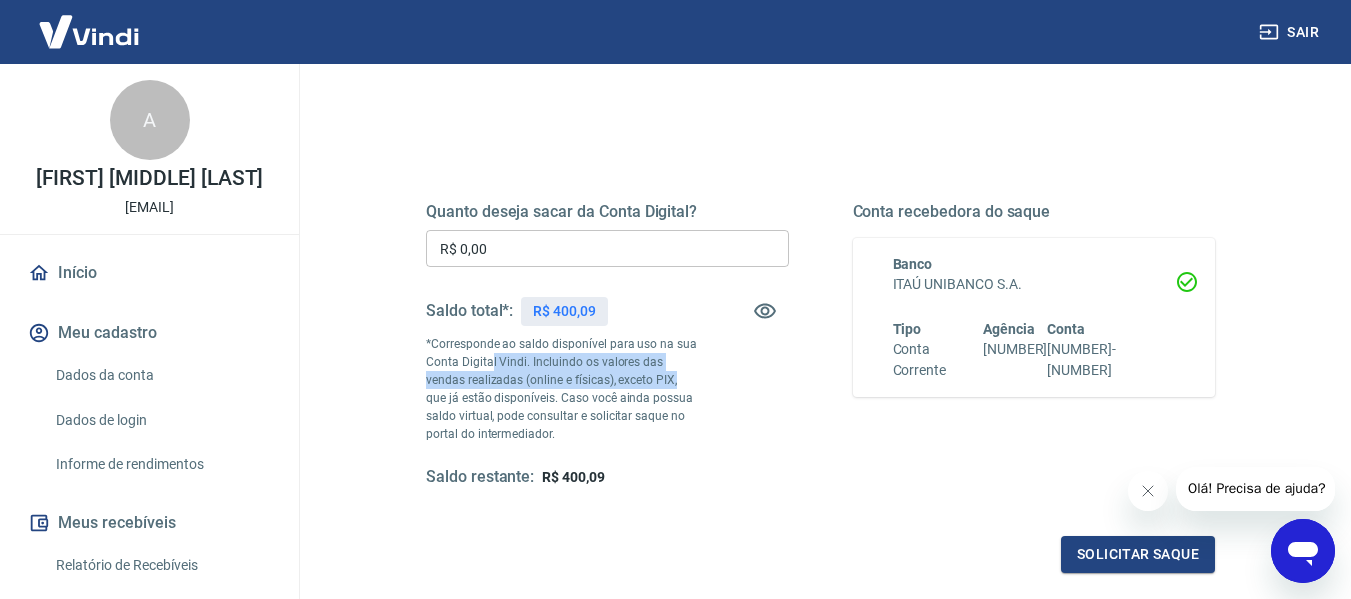 drag, startPoint x: 493, startPoint y: 365, endPoint x: 723, endPoint y: 389, distance: 231.24878 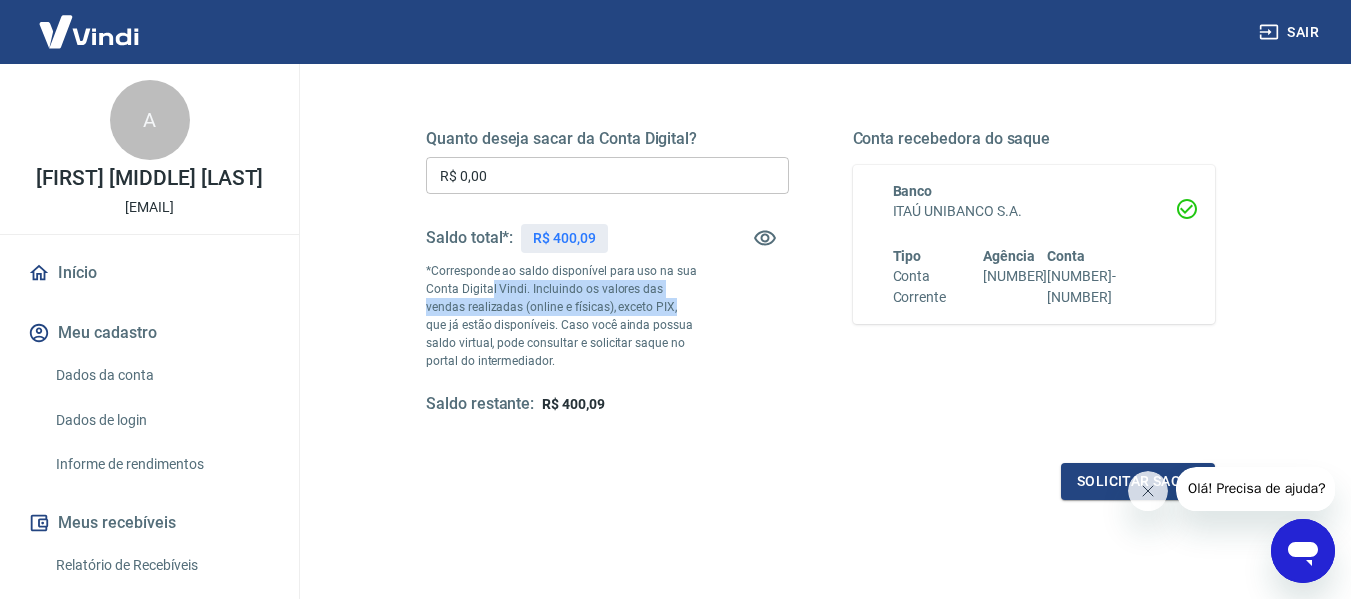 scroll, scrollTop: 308, scrollLeft: 0, axis: vertical 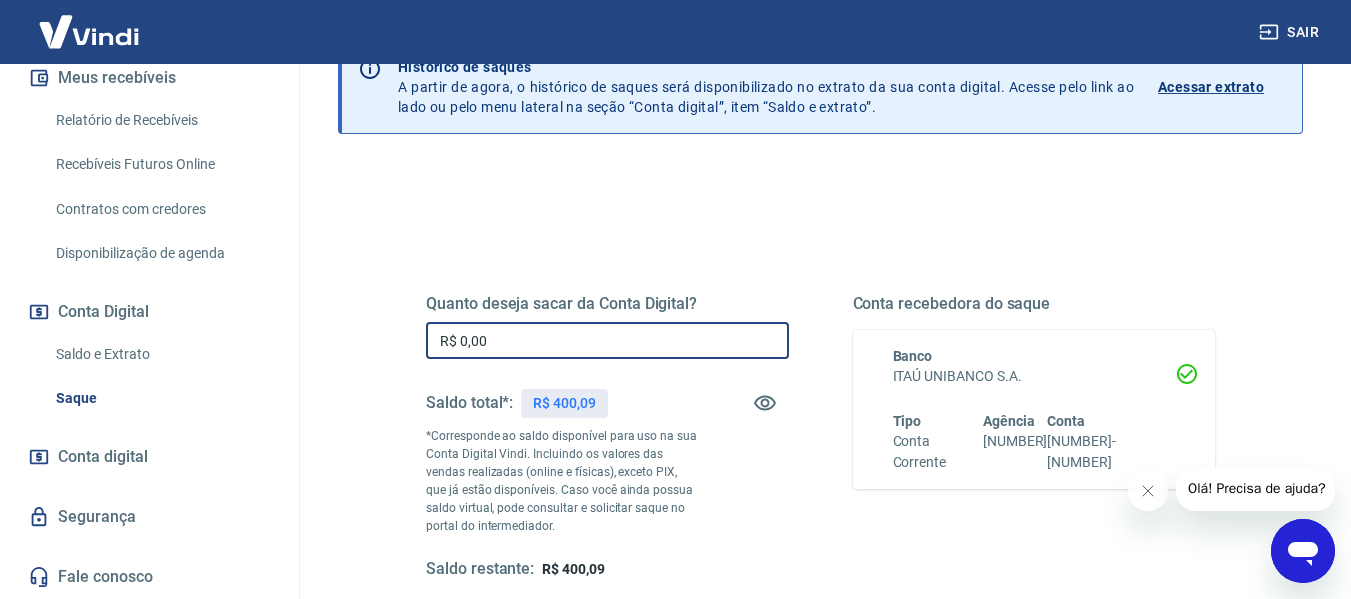 click on "R$ 0,00" at bounding box center (607, 340) 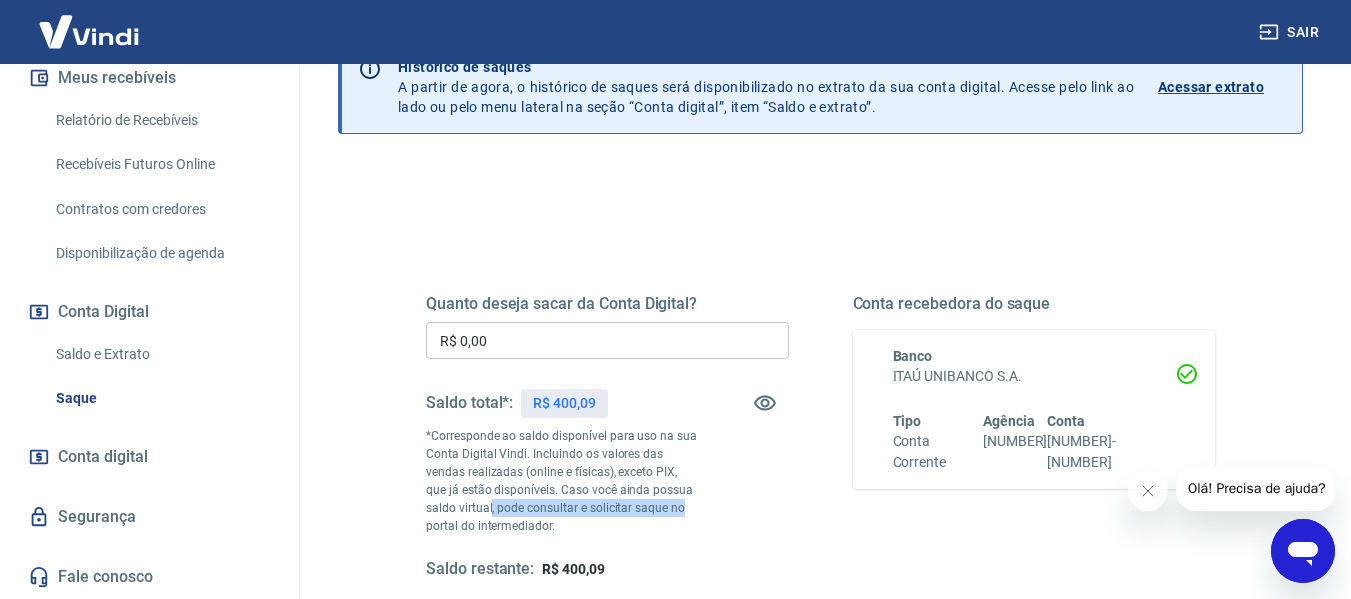 drag, startPoint x: 499, startPoint y: 509, endPoint x: 699, endPoint y: 505, distance: 200.04 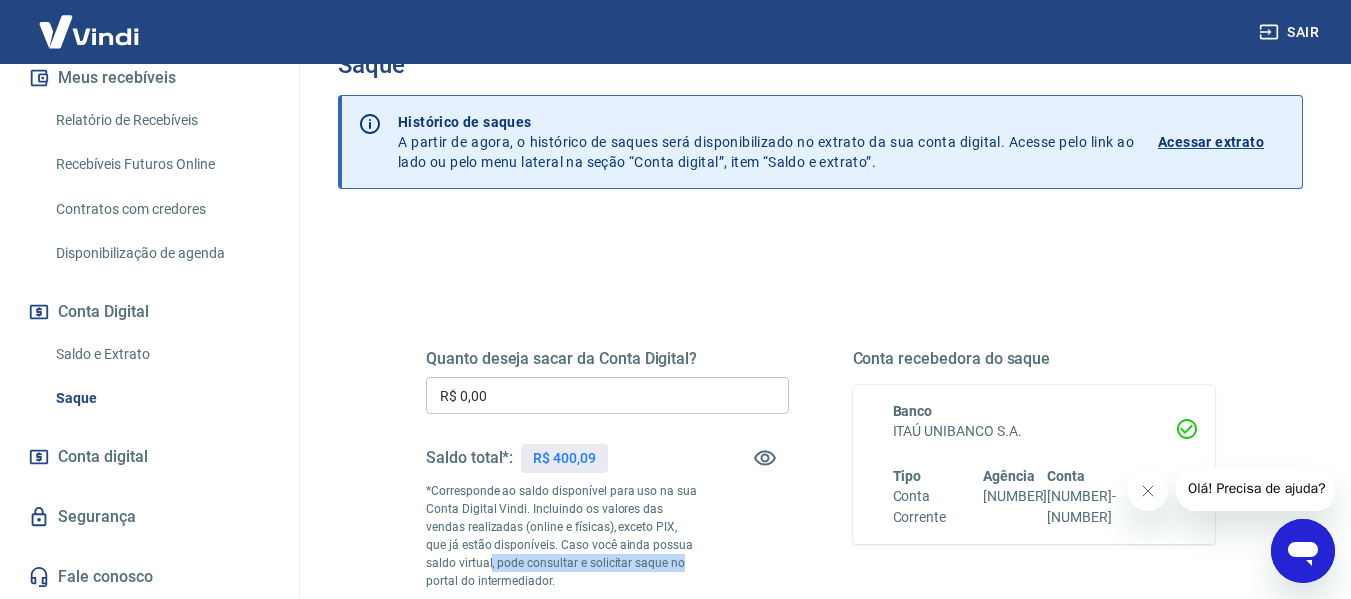 scroll, scrollTop: 0, scrollLeft: 0, axis: both 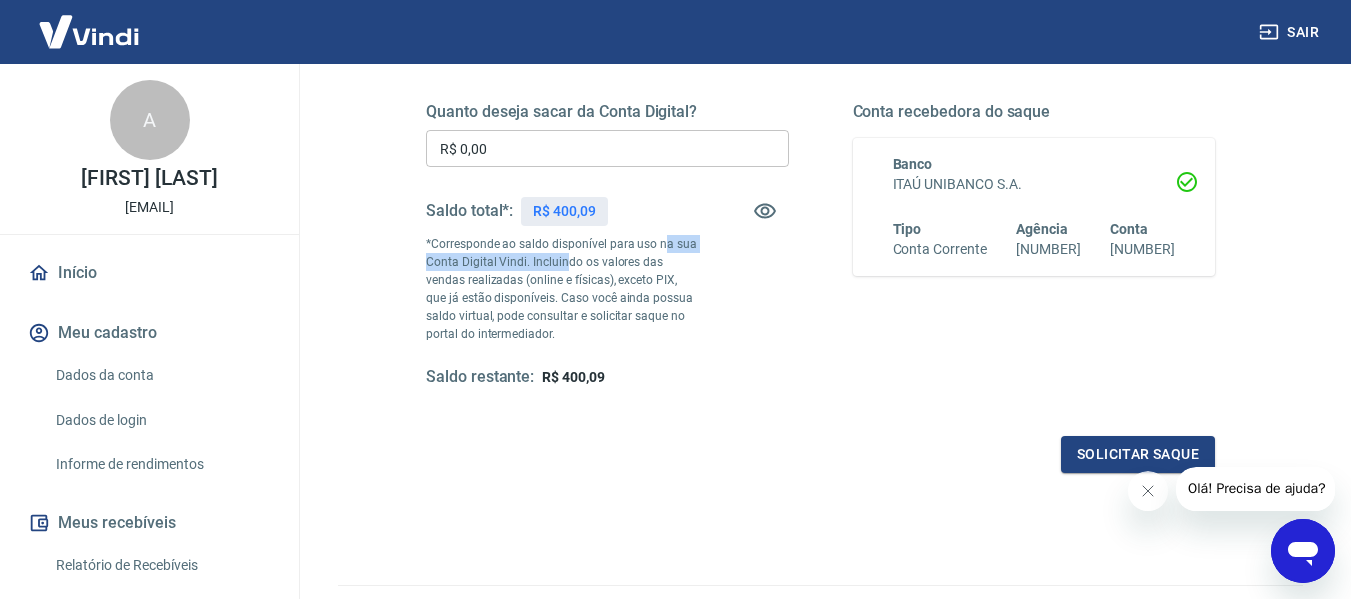 drag, startPoint x: 573, startPoint y: 256, endPoint x: 646, endPoint y: 242, distance: 74.330345 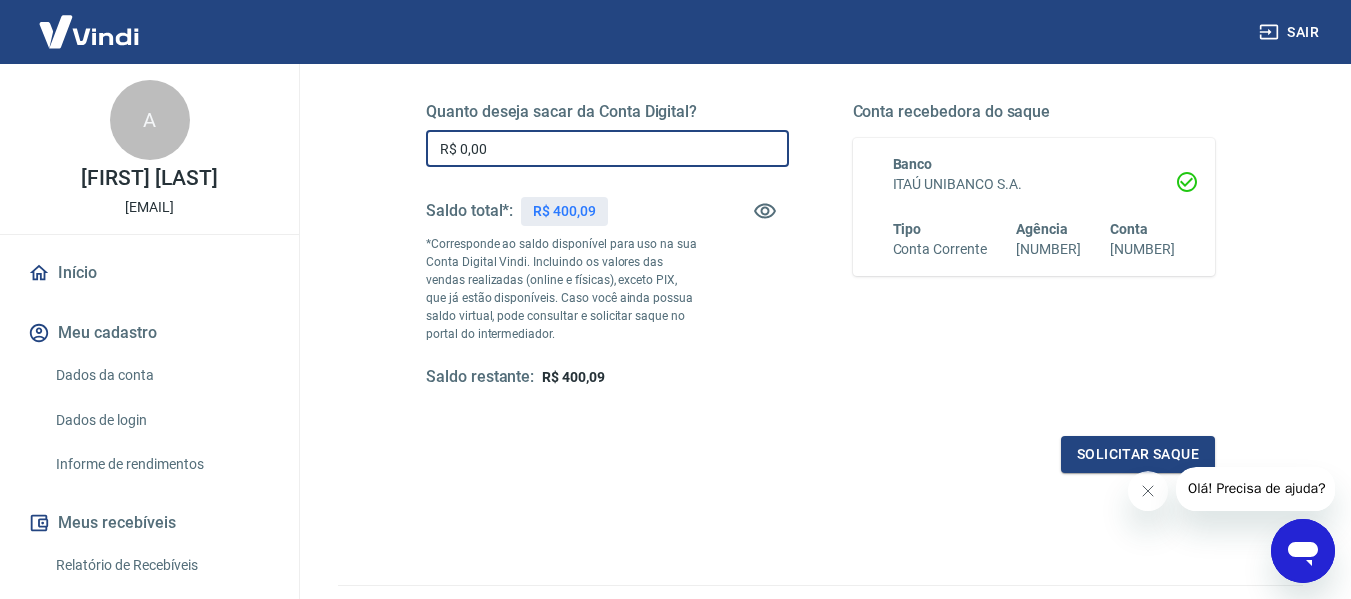 drag, startPoint x: 508, startPoint y: 143, endPoint x: 547, endPoint y: 143, distance: 39 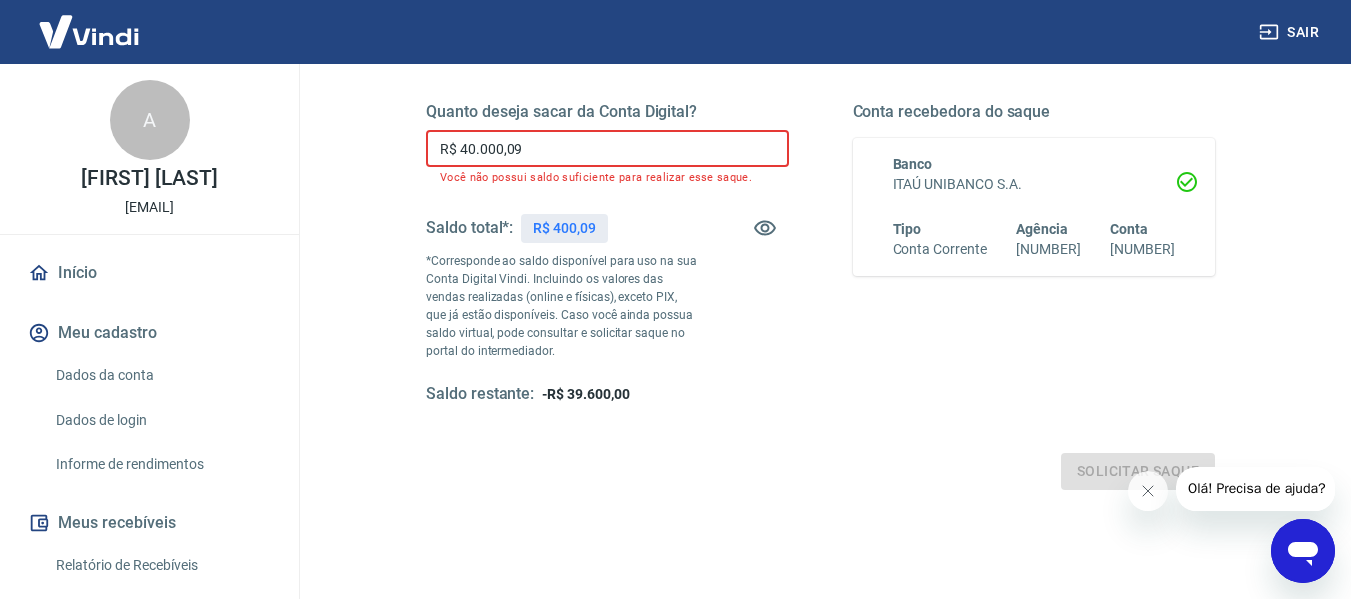 drag, startPoint x: 443, startPoint y: 148, endPoint x: 277, endPoint y: 137, distance: 166.36406 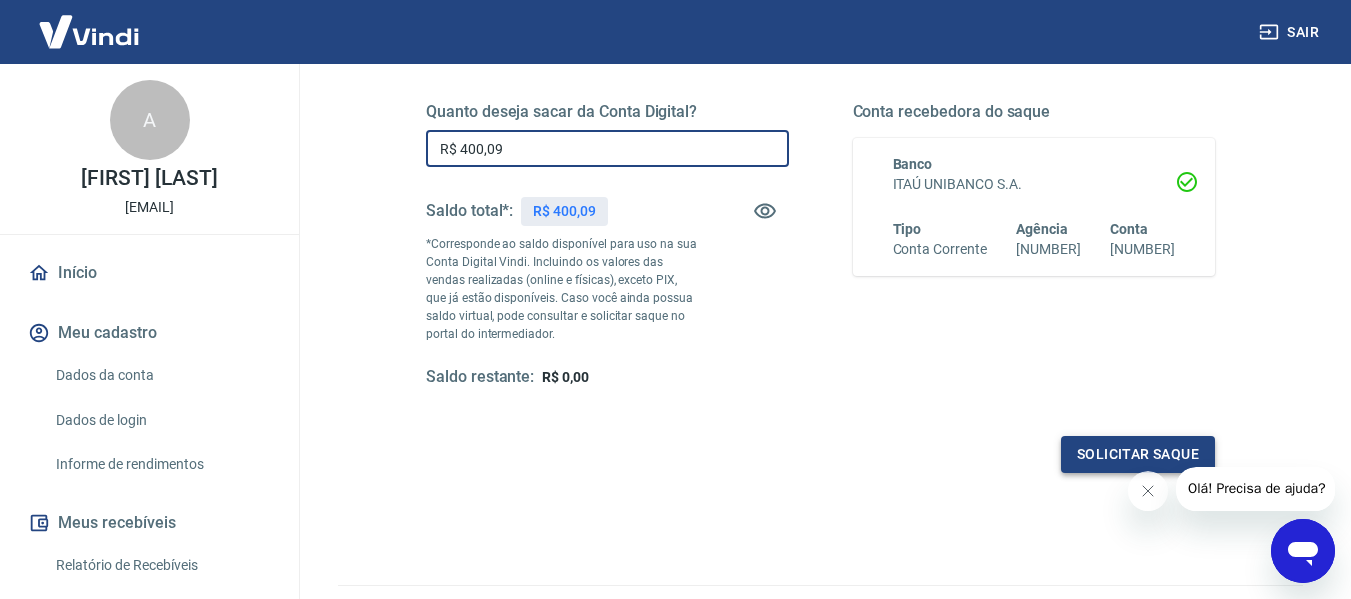 type on "R$ 400,09" 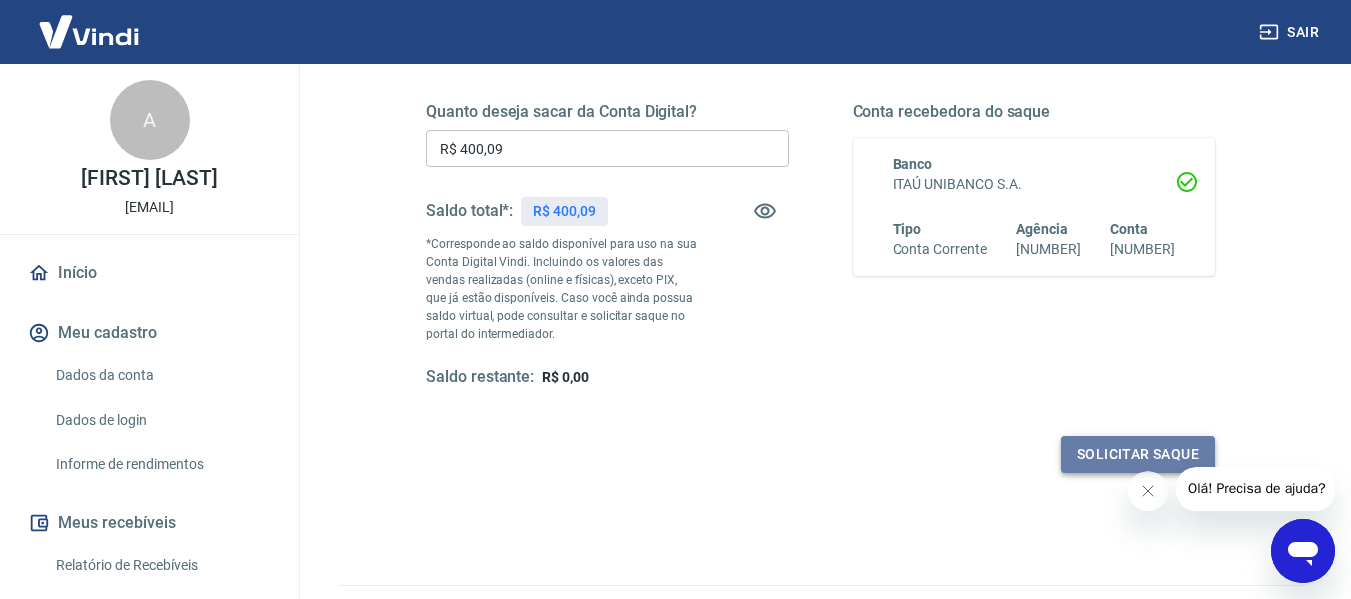 click on "Solicitar saque" at bounding box center [1138, 454] 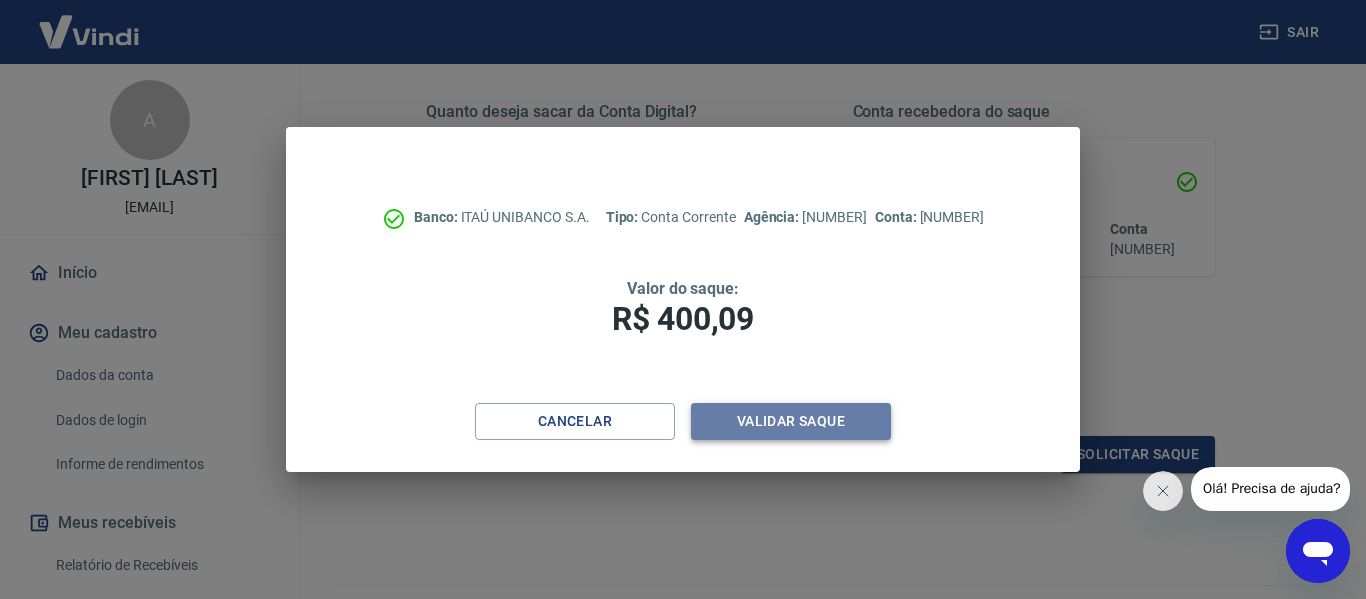 click on "Validar saque" at bounding box center [791, 421] 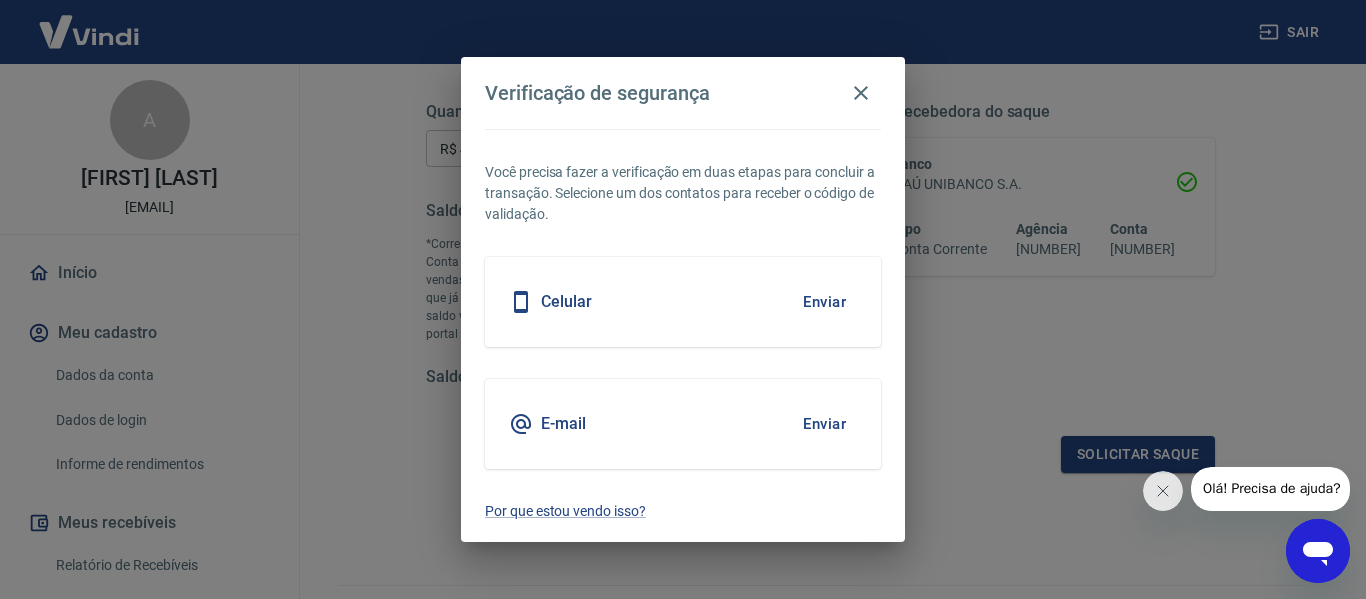 click 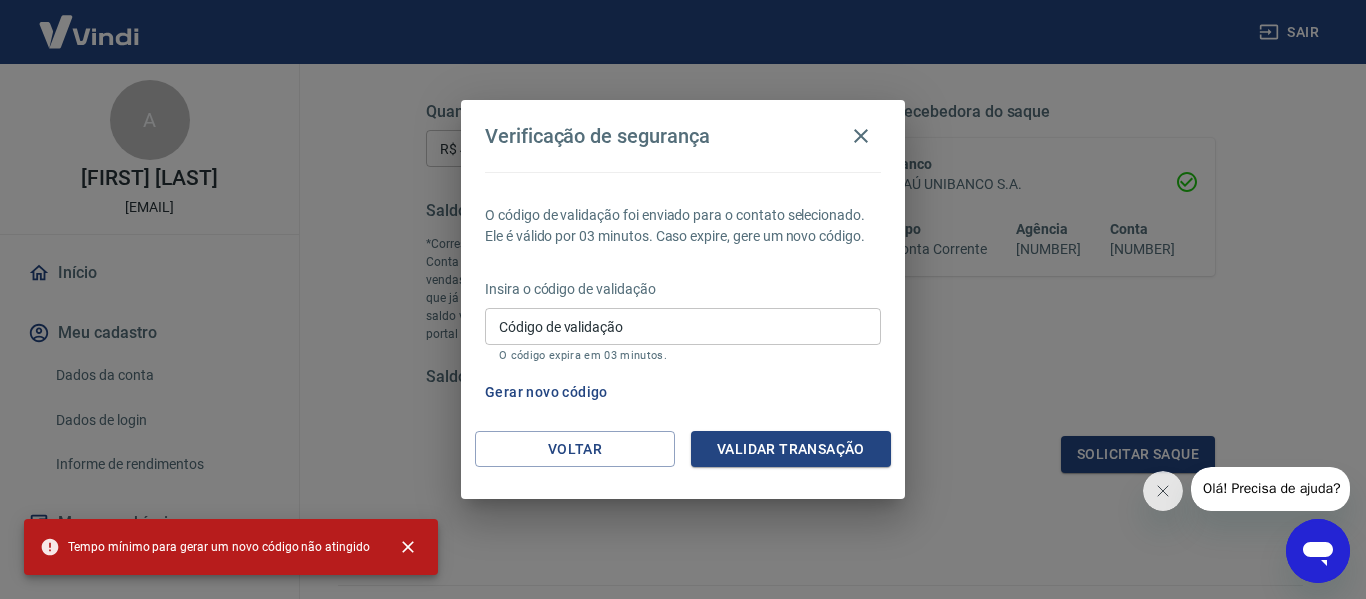 drag, startPoint x: 613, startPoint y: 322, endPoint x: 627, endPoint y: 323, distance: 14.035668 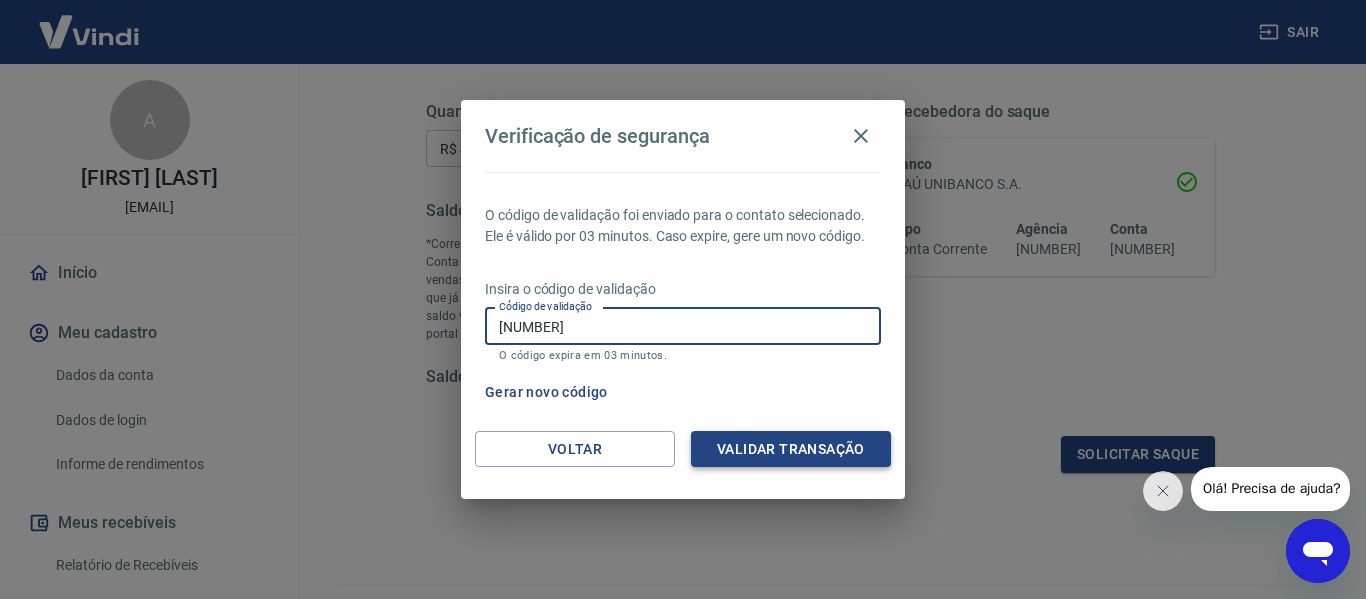 type on "[NUMBER]" 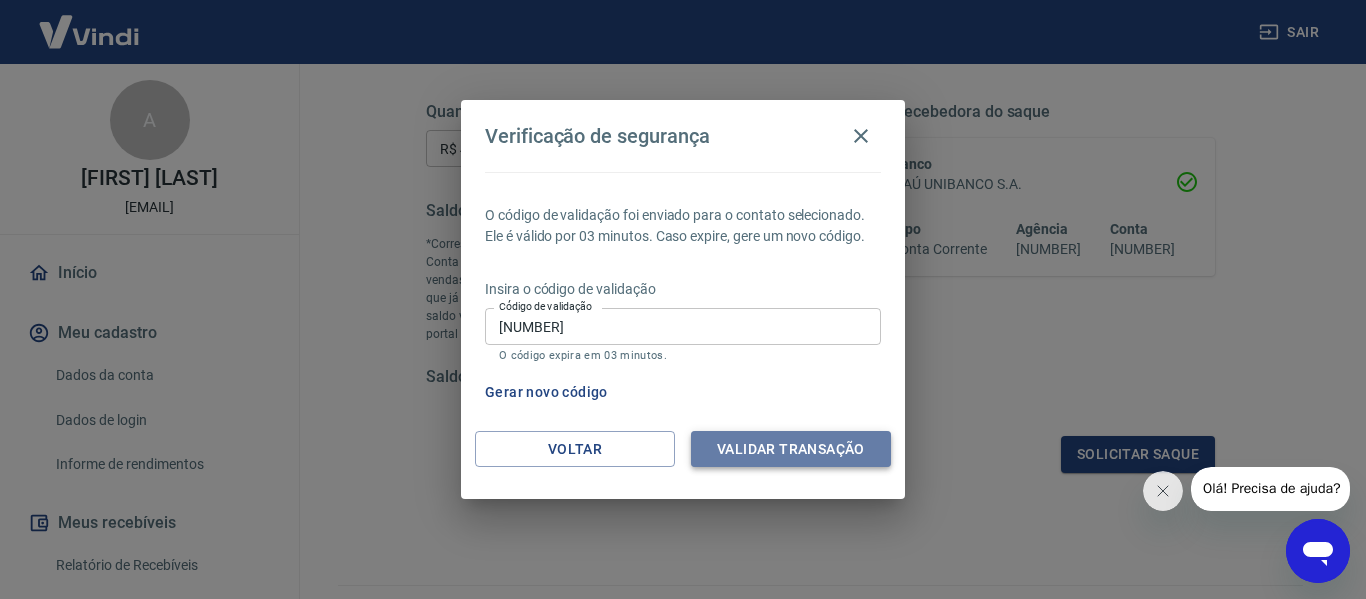click on "Validar transação" at bounding box center (791, 449) 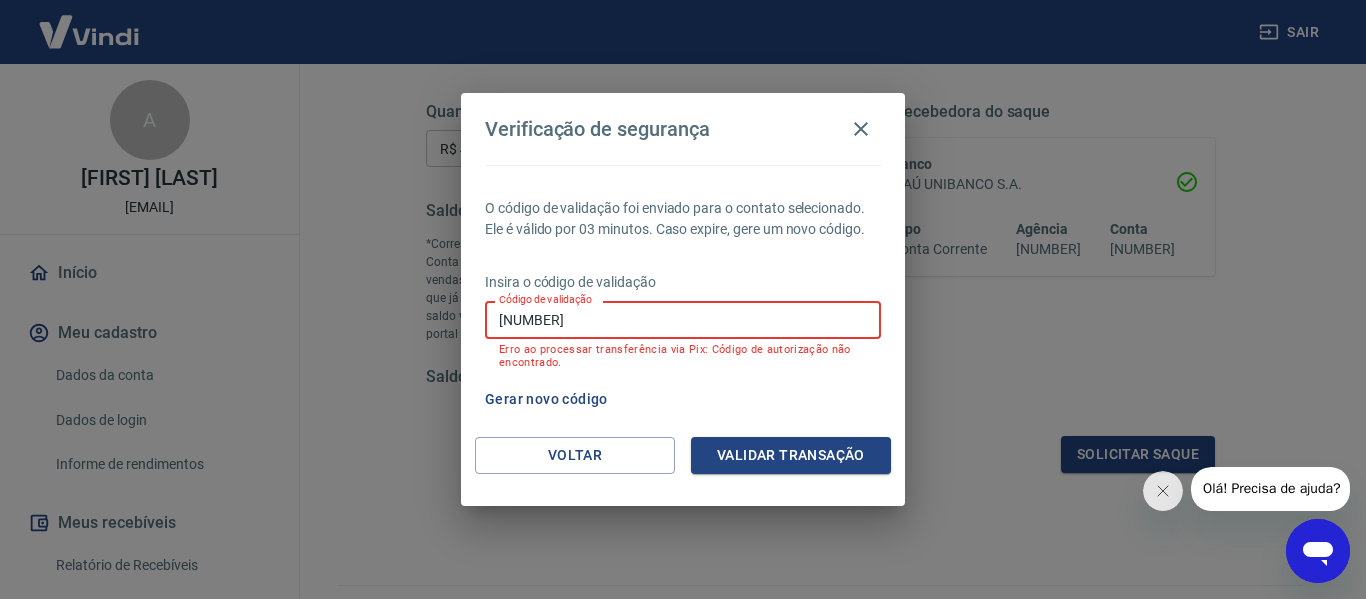 drag, startPoint x: 574, startPoint y: 322, endPoint x: 401, endPoint y: 317, distance: 173.07224 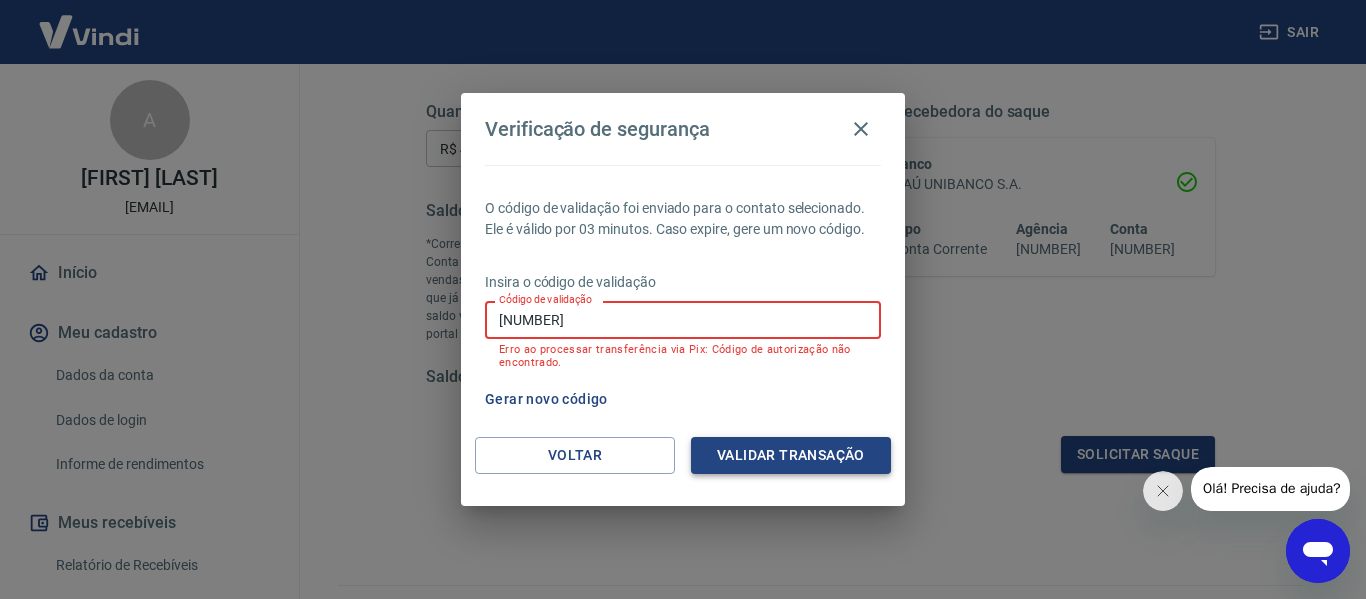 type on "[NUMBER]" 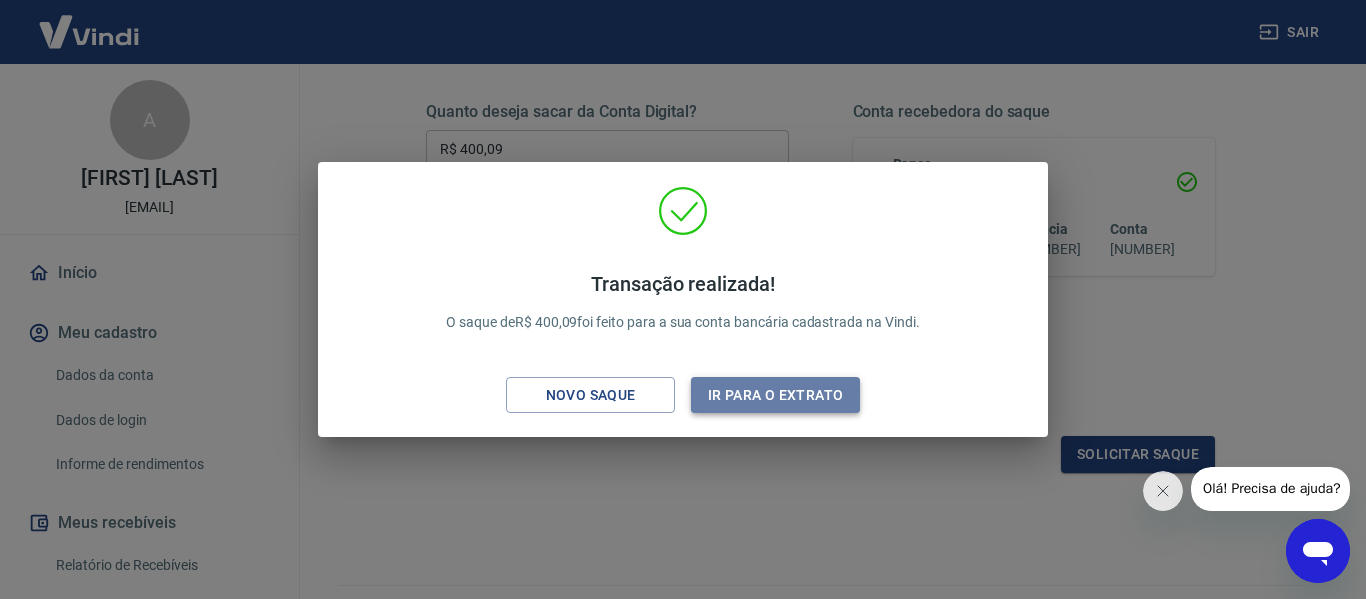 click on "Ir para o extrato" at bounding box center (775, 395) 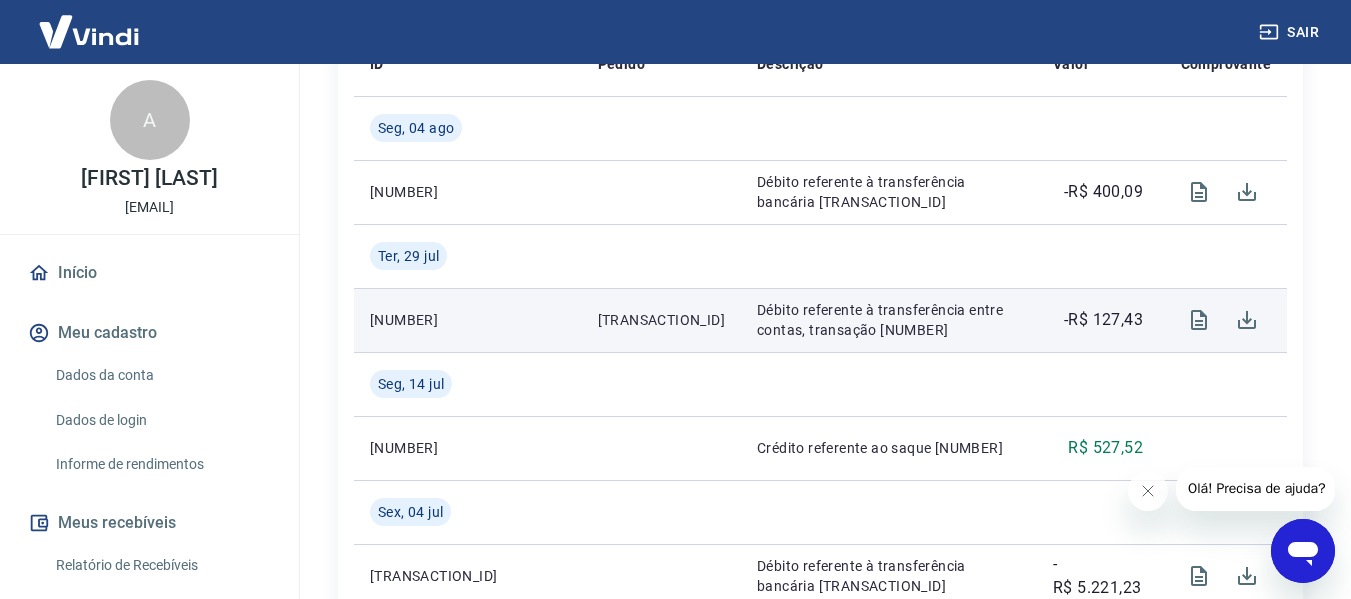 scroll, scrollTop: 480, scrollLeft: 0, axis: vertical 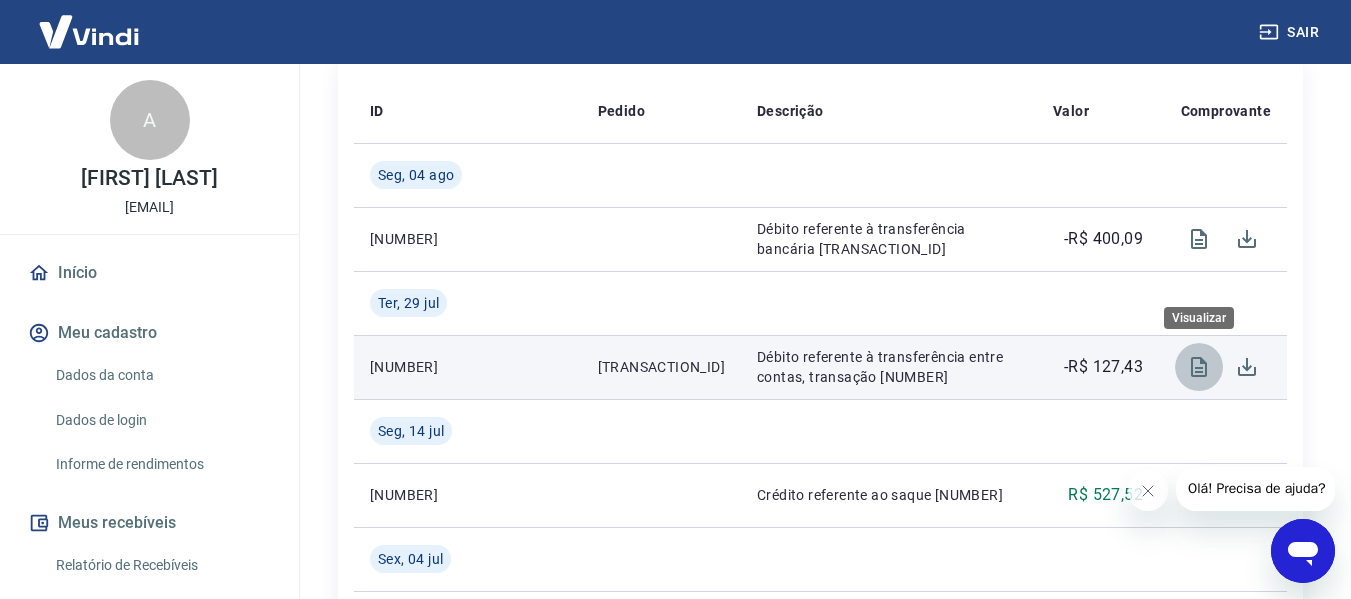 click 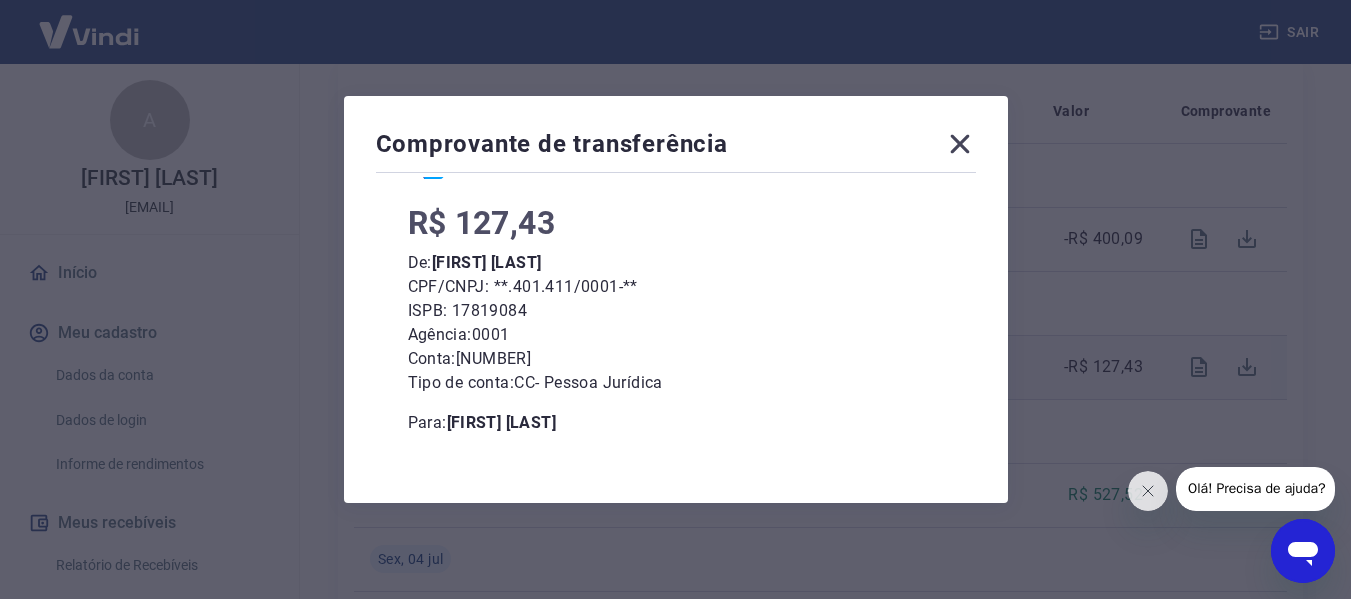 scroll, scrollTop: 81, scrollLeft: 0, axis: vertical 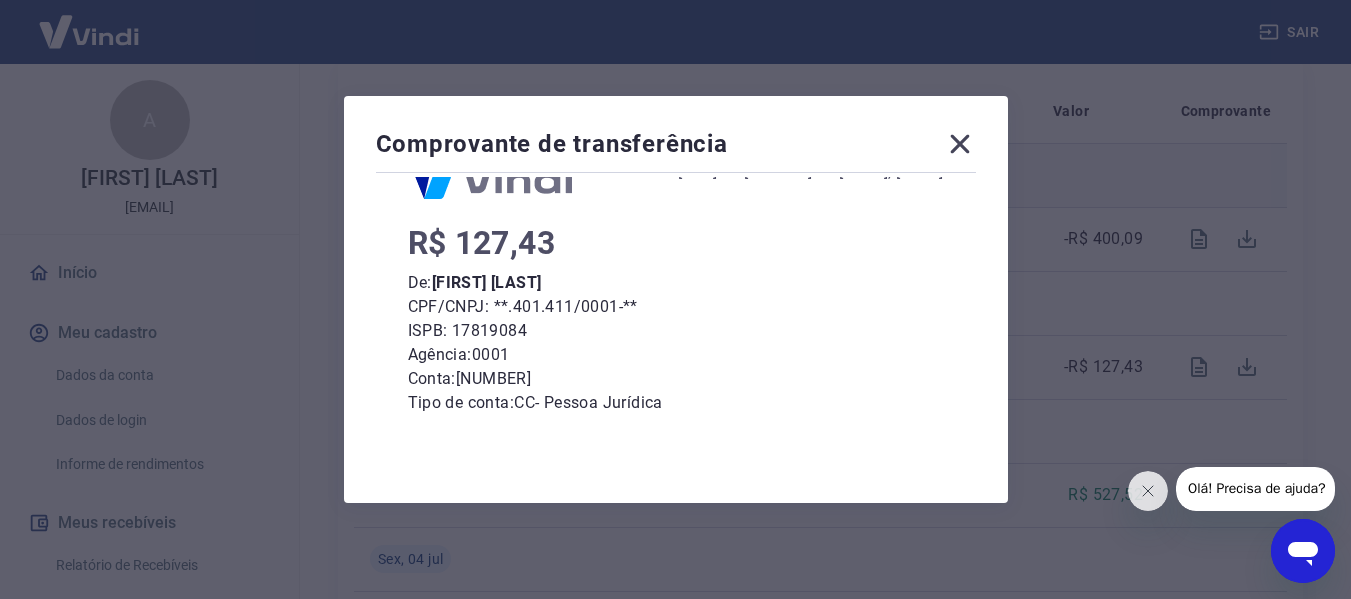 click 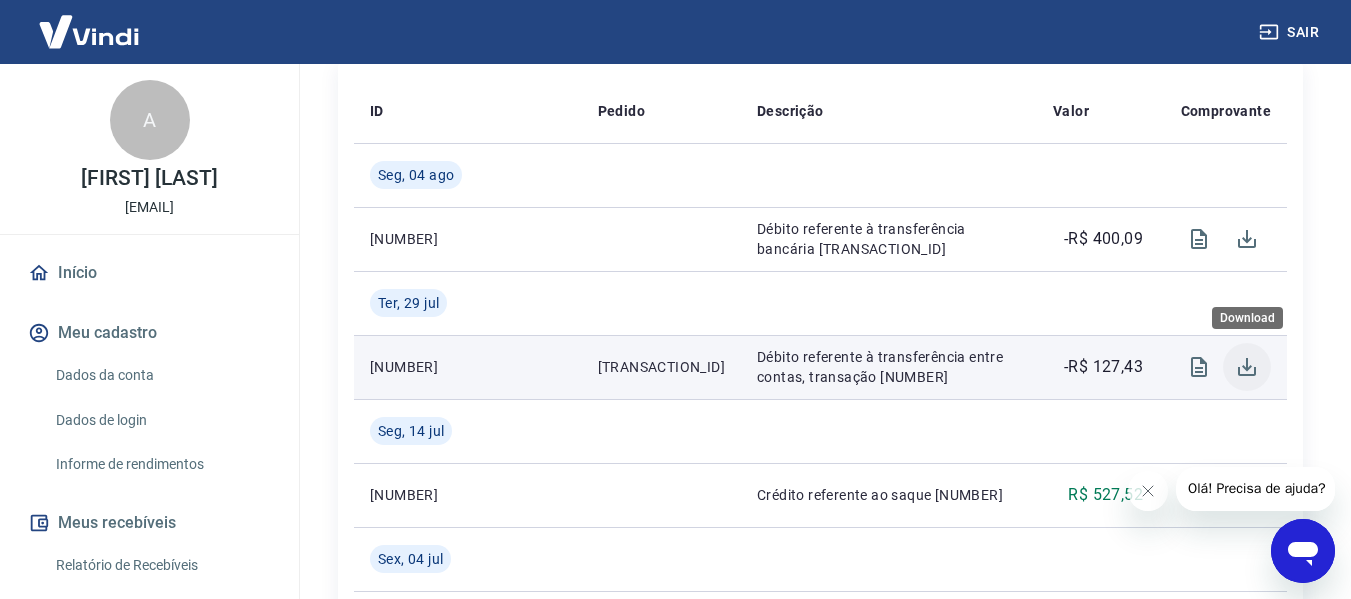 click 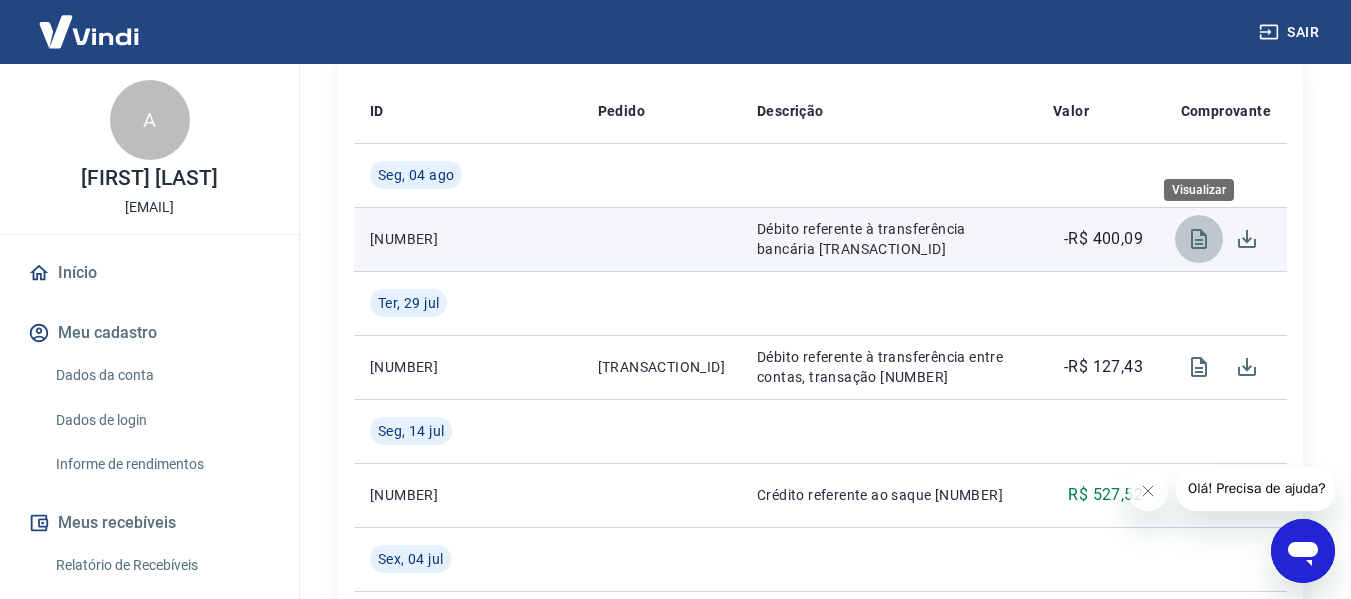 click 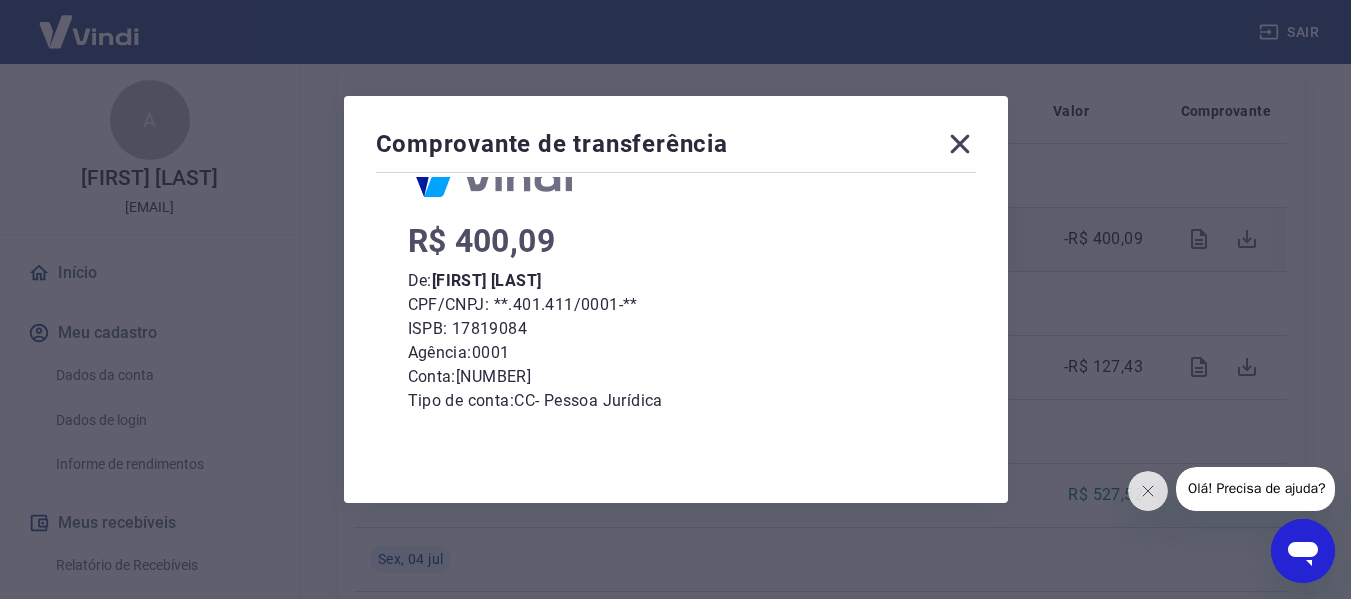 scroll, scrollTop: 81, scrollLeft: 0, axis: vertical 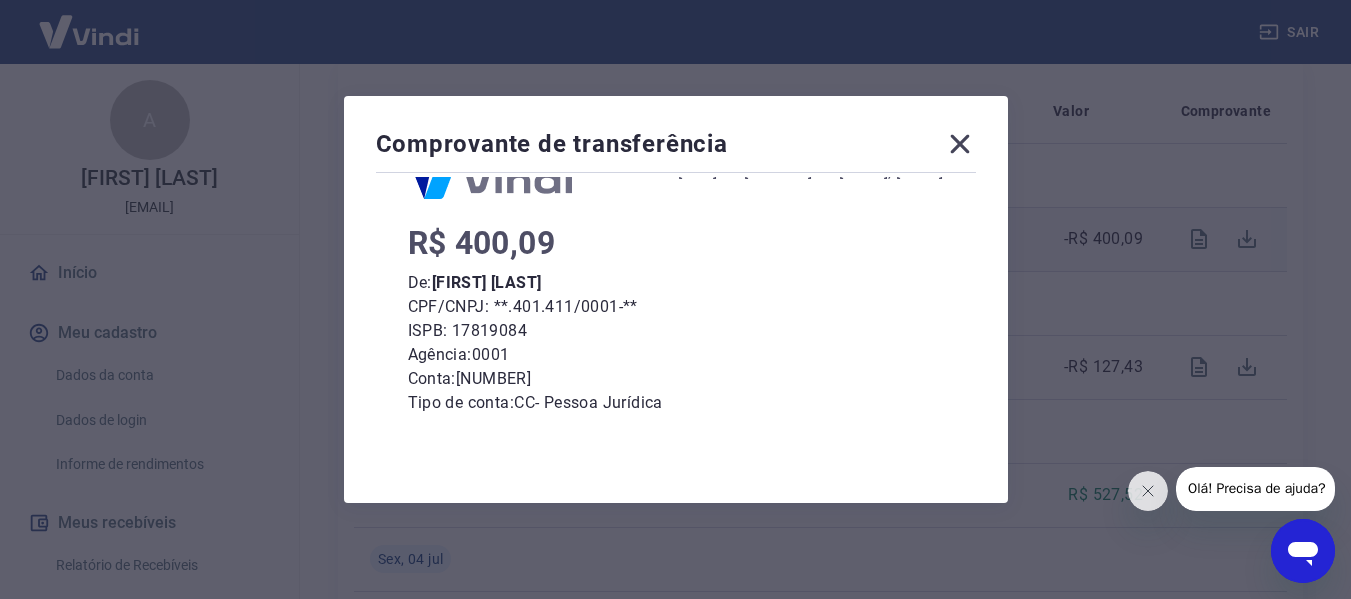 click 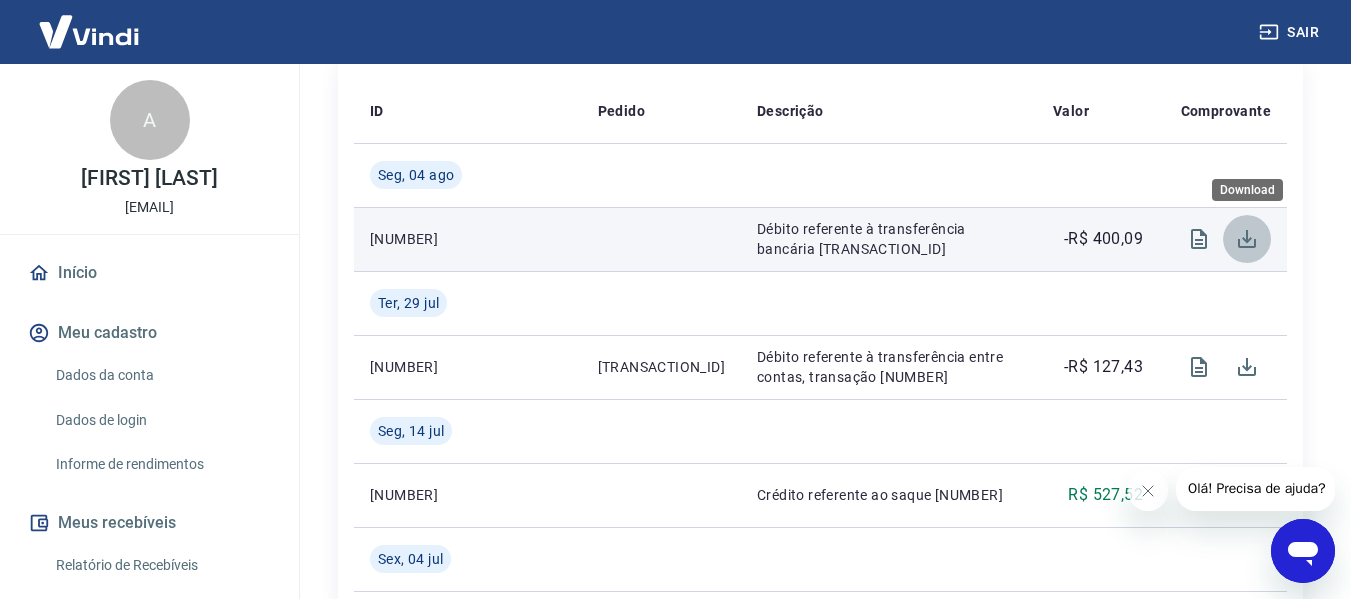 click 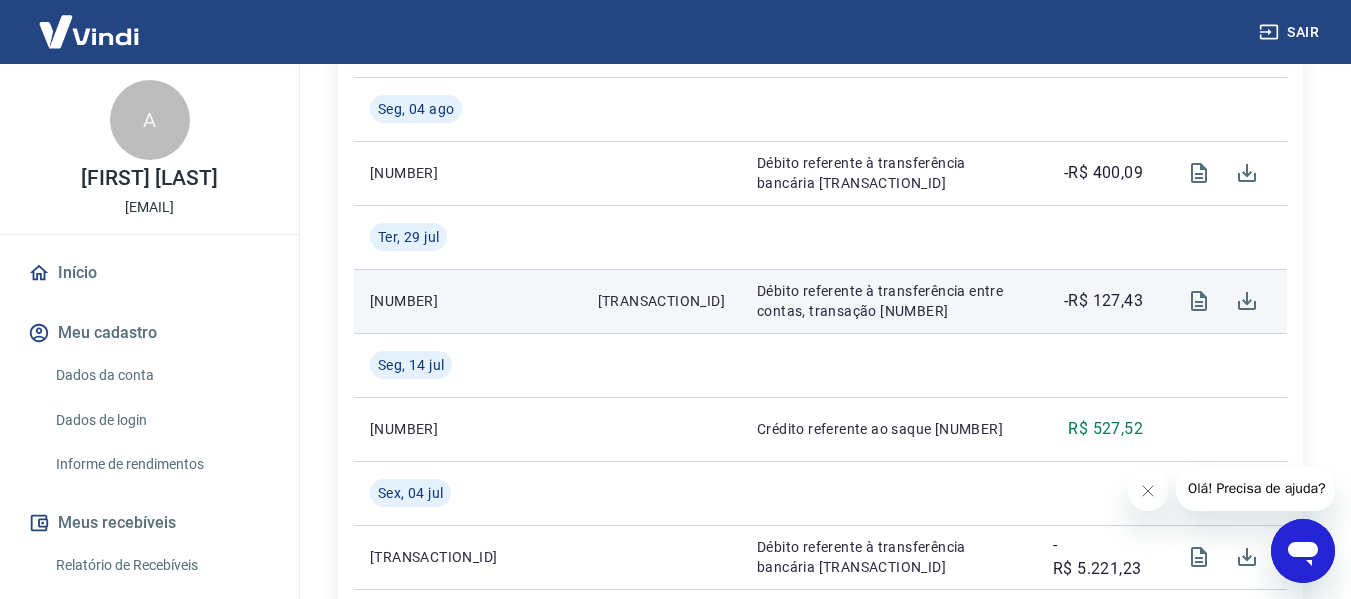 scroll, scrollTop: 680, scrollLeft: 0, axis: vertical 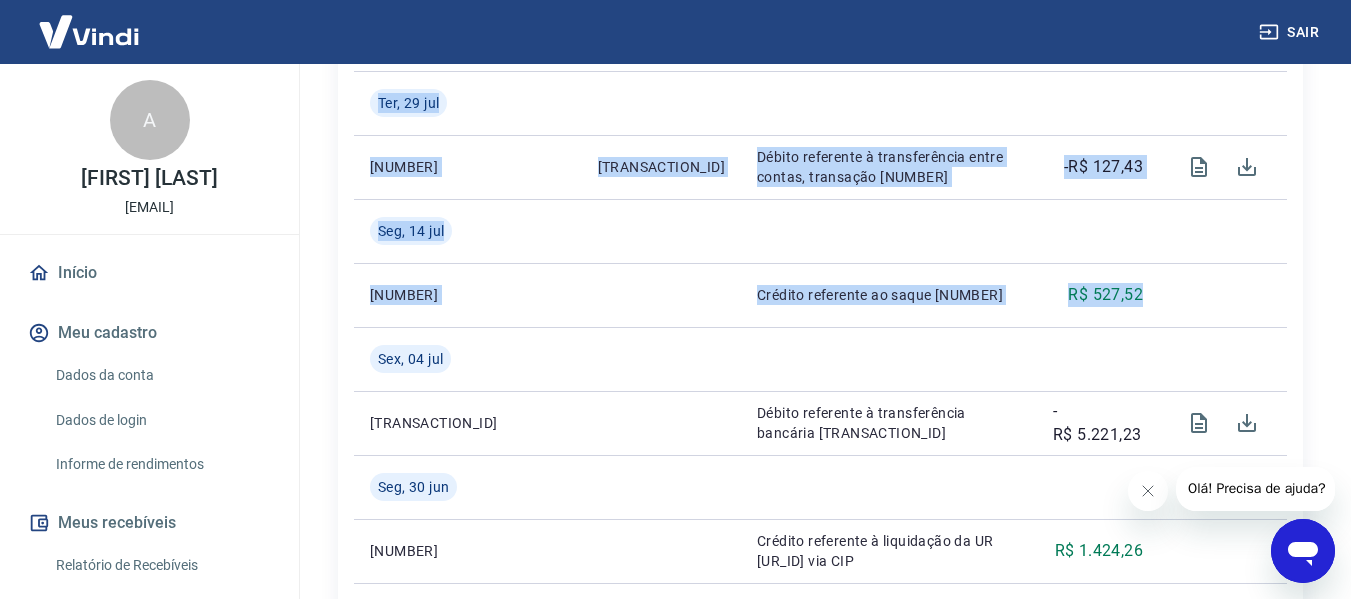 drag, startPoint x: 1174, startPoint y: 294, endPoint x: 352, endPoint y: 309, distance: 822.13684 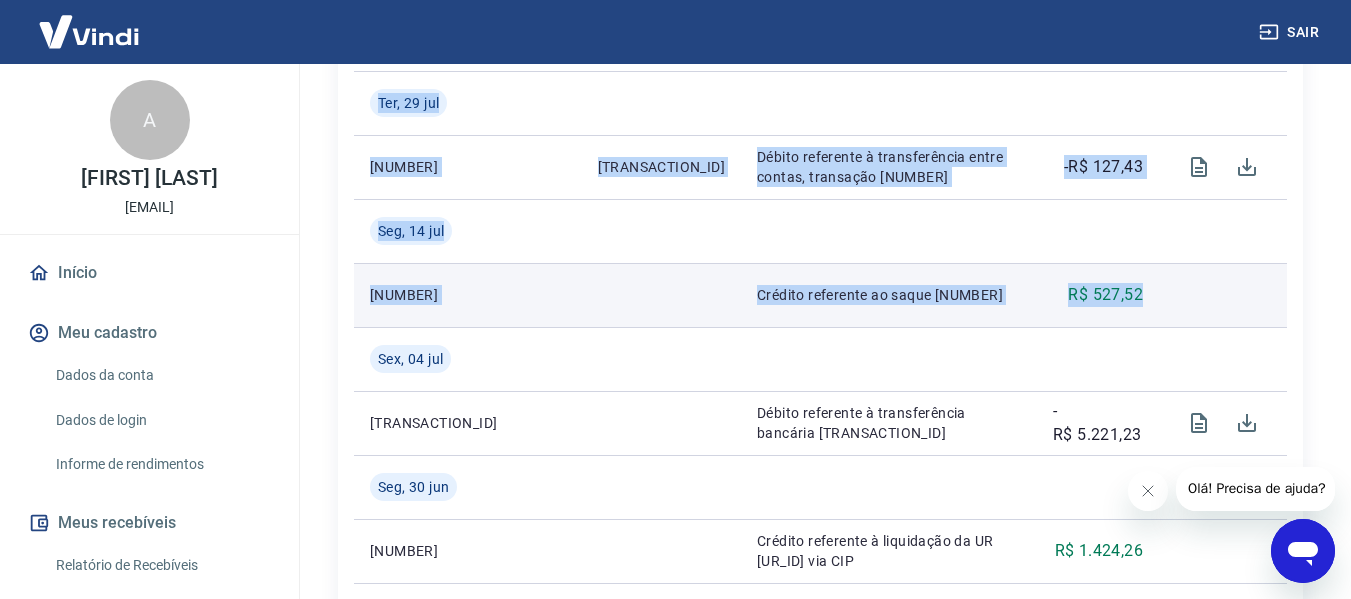 click on "Crédito referente ao saque [NUMBER]" at bounding box center (889, 295) 